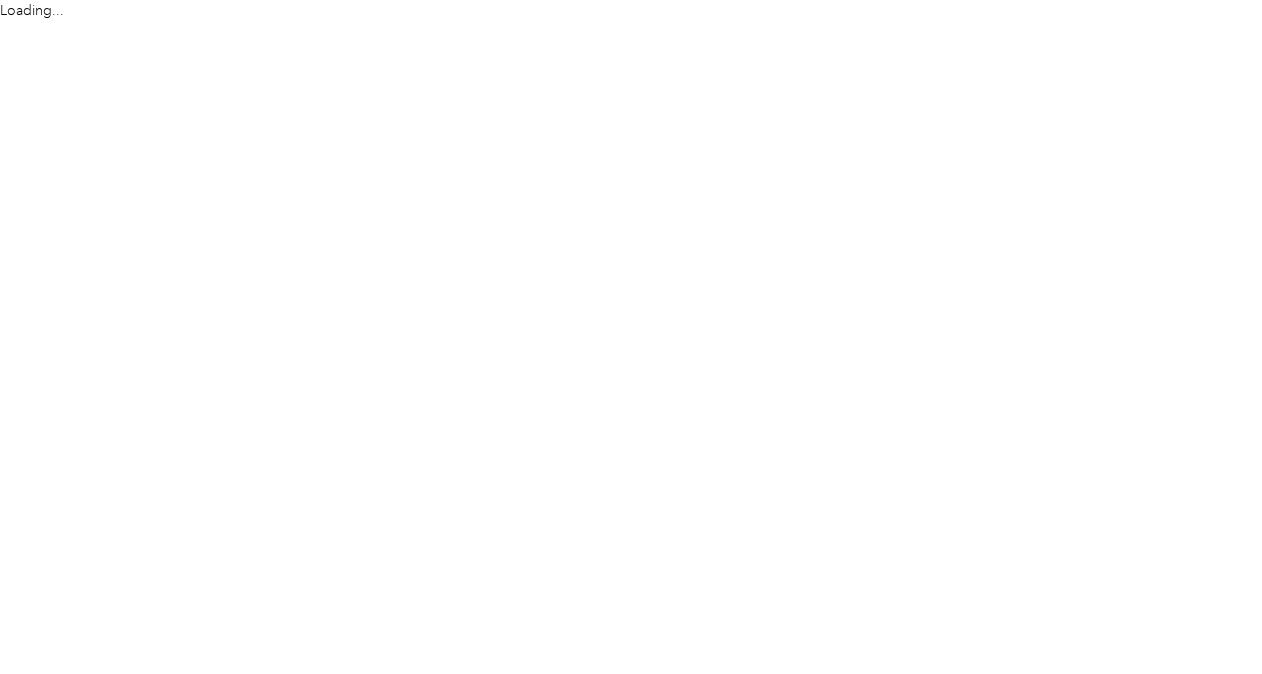 scroll, scrollTop: 0, scrollLeft: 0, axis: both 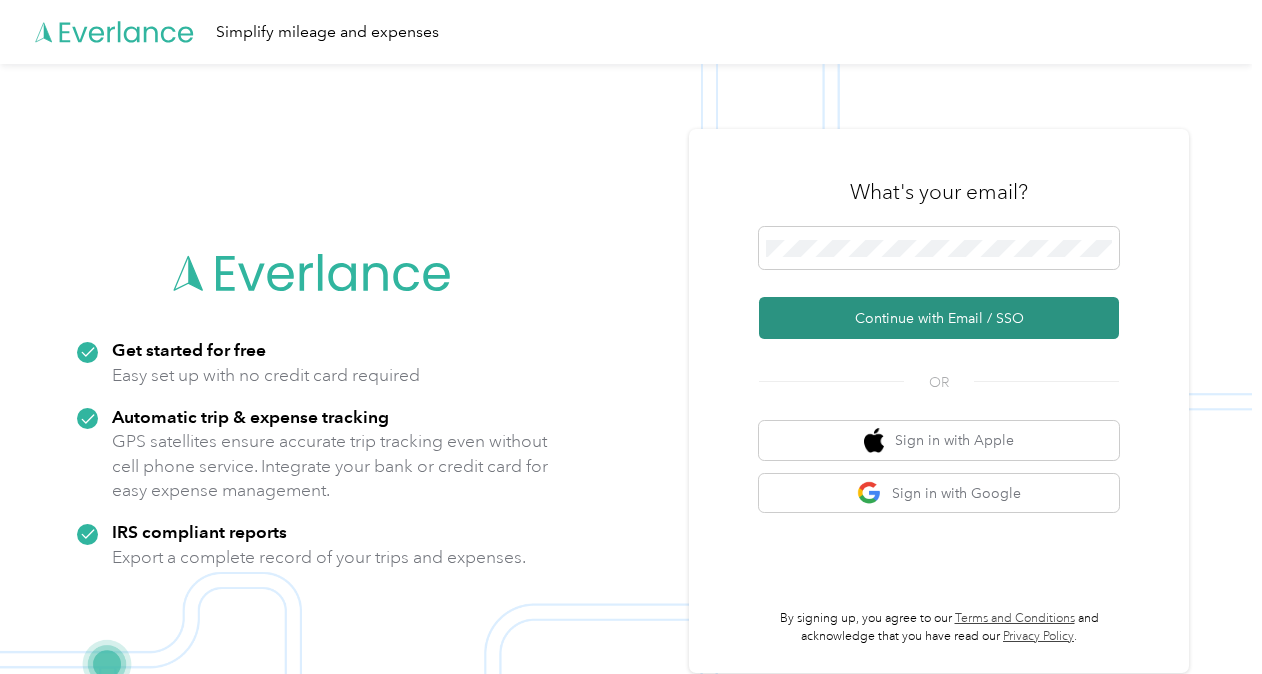 click on "Continue with Email / SSO" at bounding box center (939, 318) 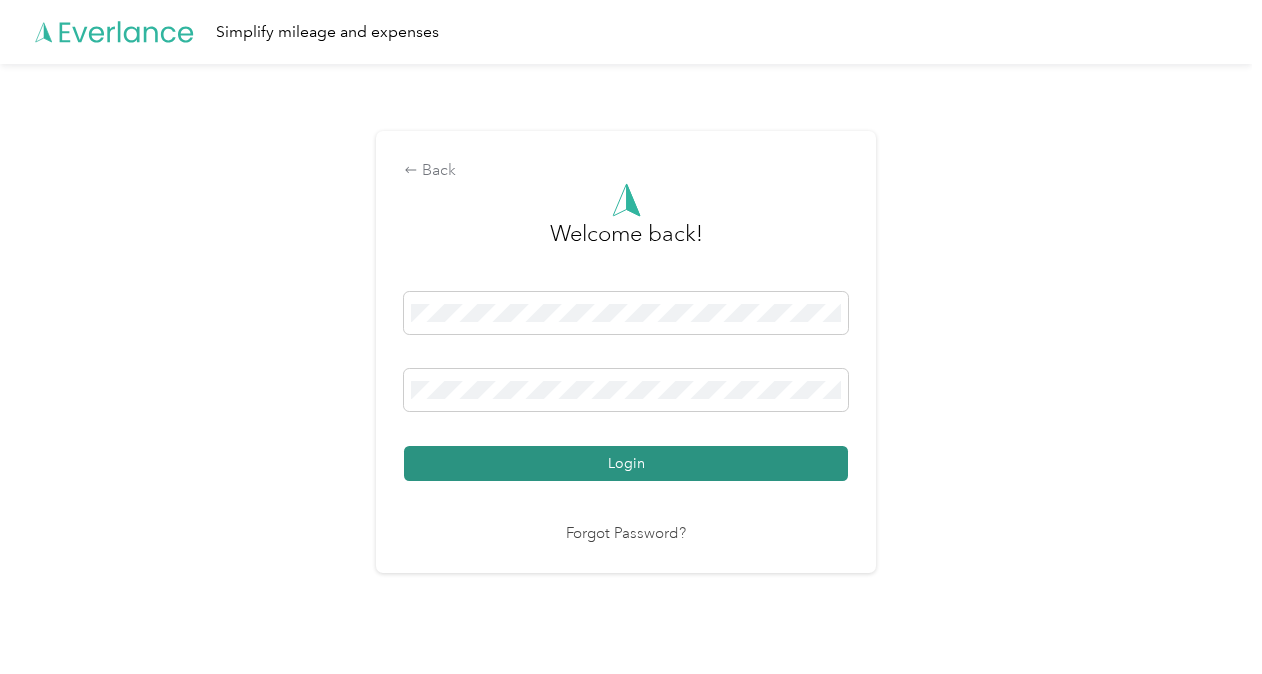 click on "Login" at bounding box center [626, 463] 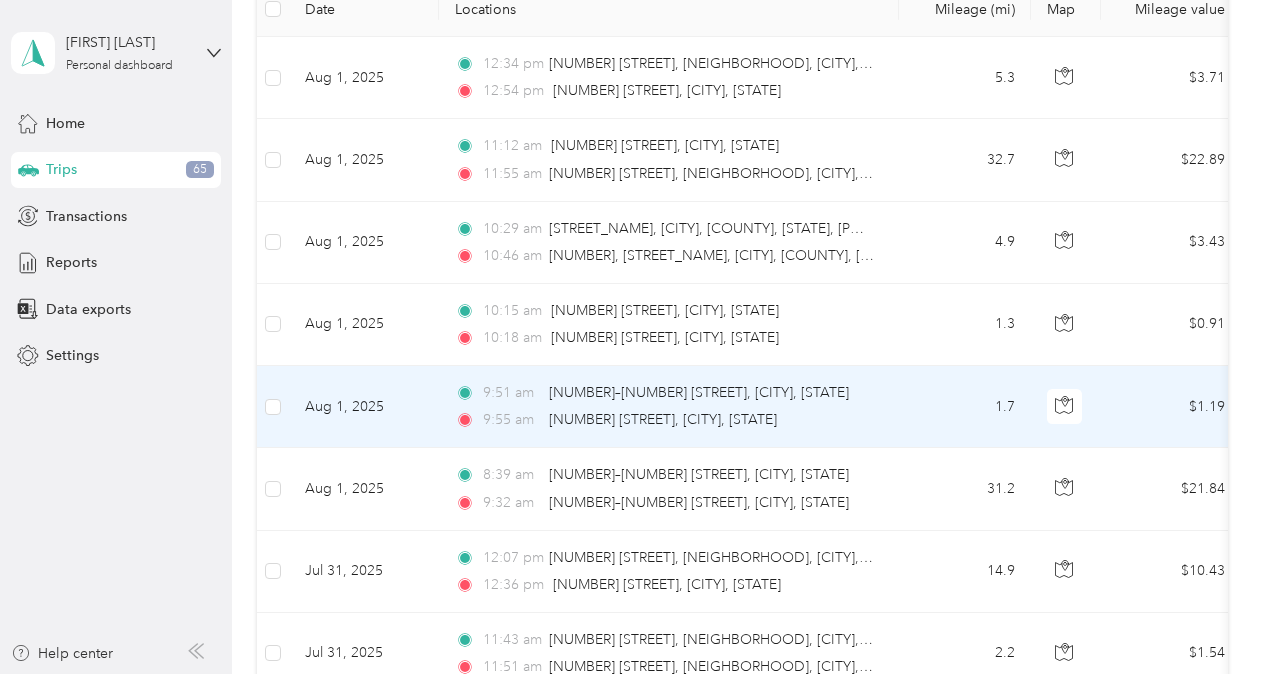 scroll, scrollTop: 400, scrollLeft: 0, axis: vertical 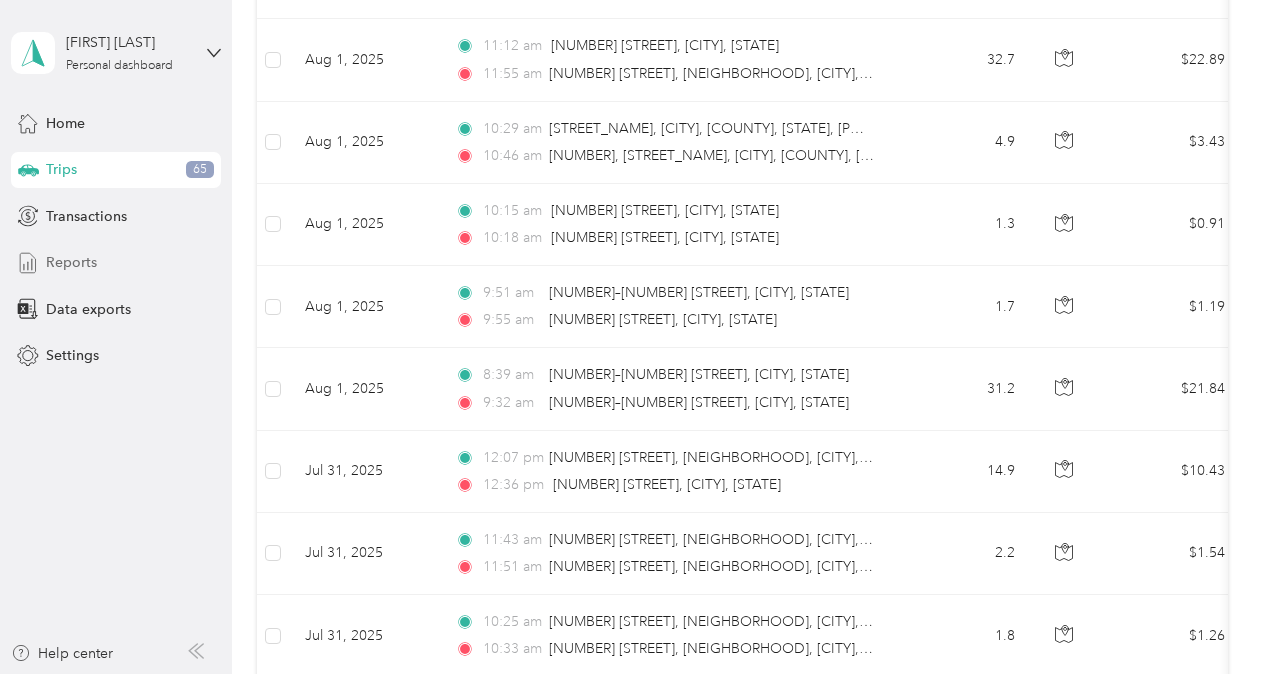 click on "Reports" at bounding box center [71, 262] 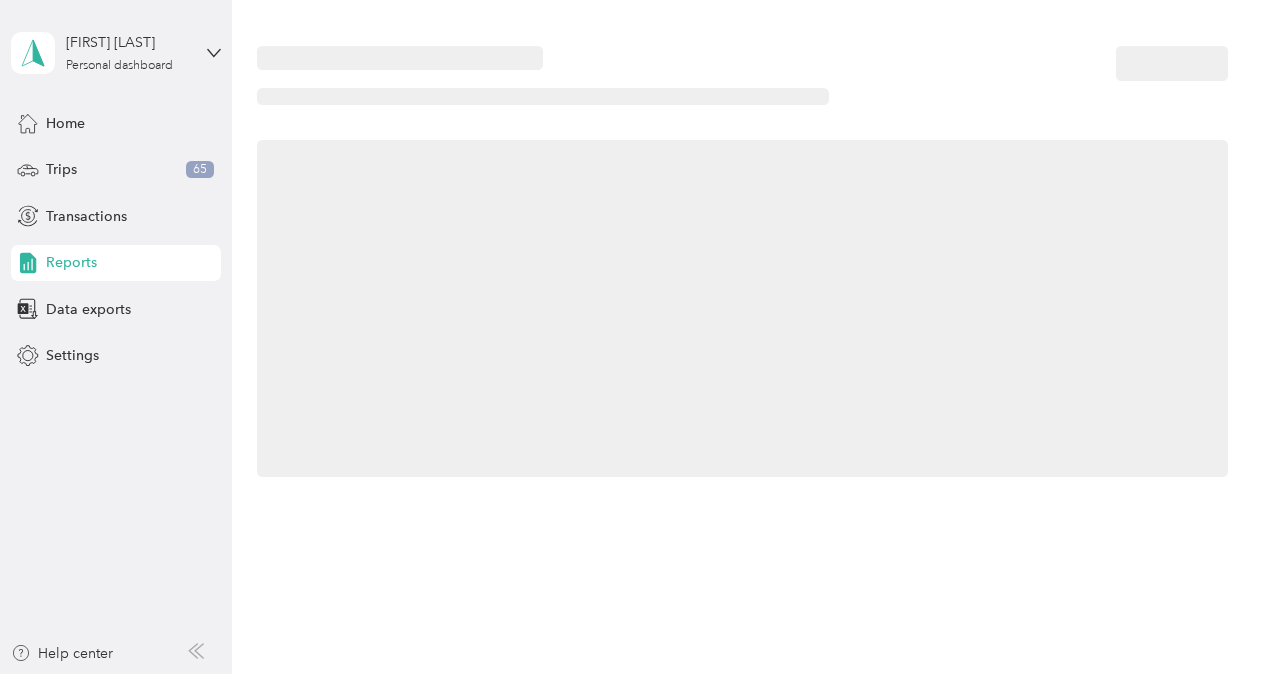 scroll, scrollTop: 0, scrollLeft: 0, axis: both 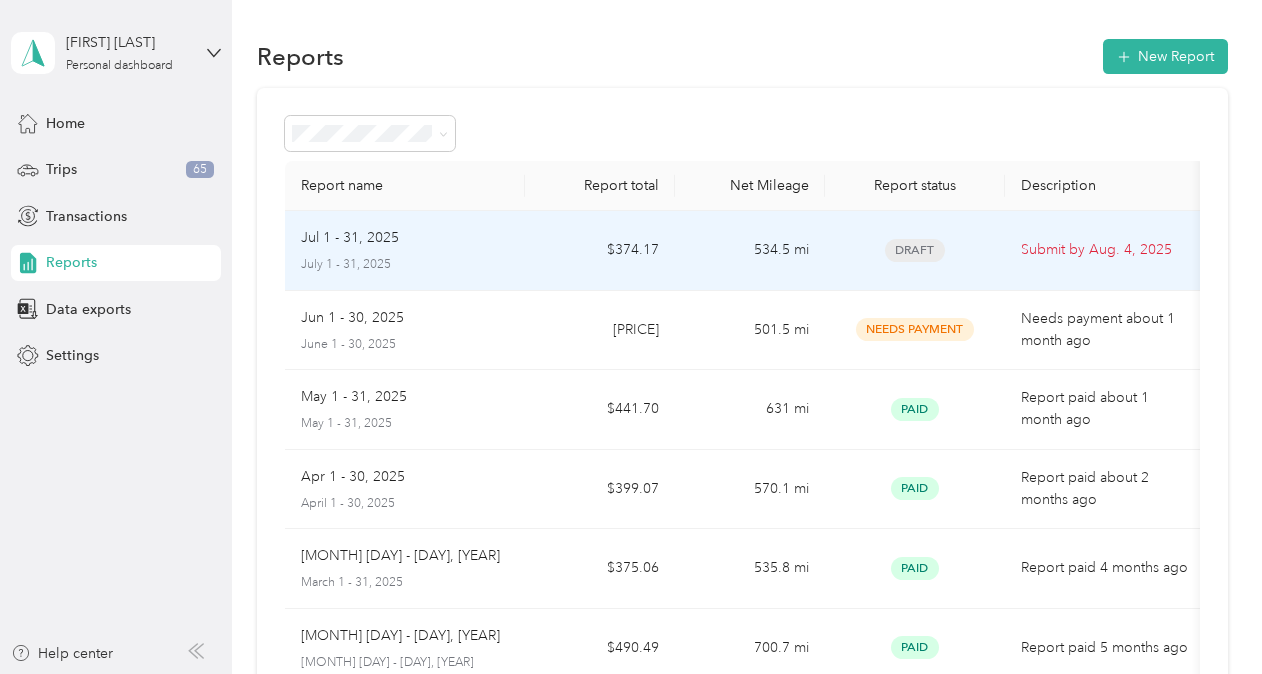 click on "Draft" at bounding box center (915, 250) 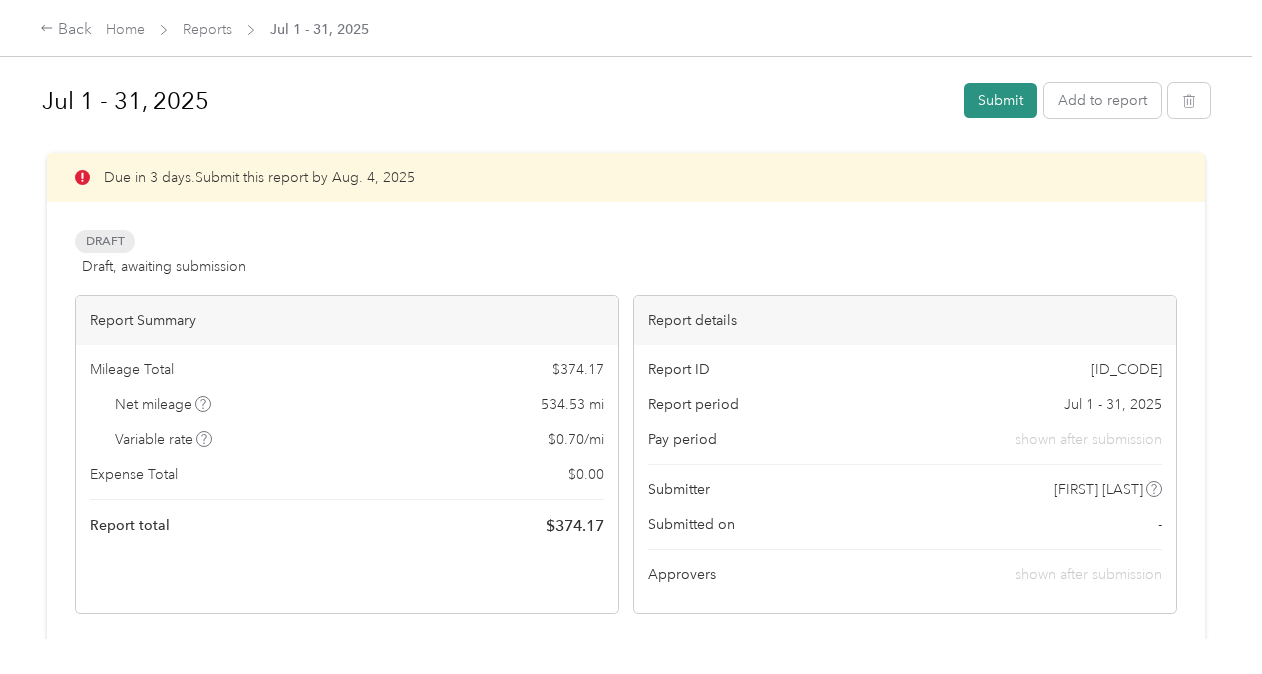 scroll, scrollTop: 0, scrollLeft: 0, axis: both 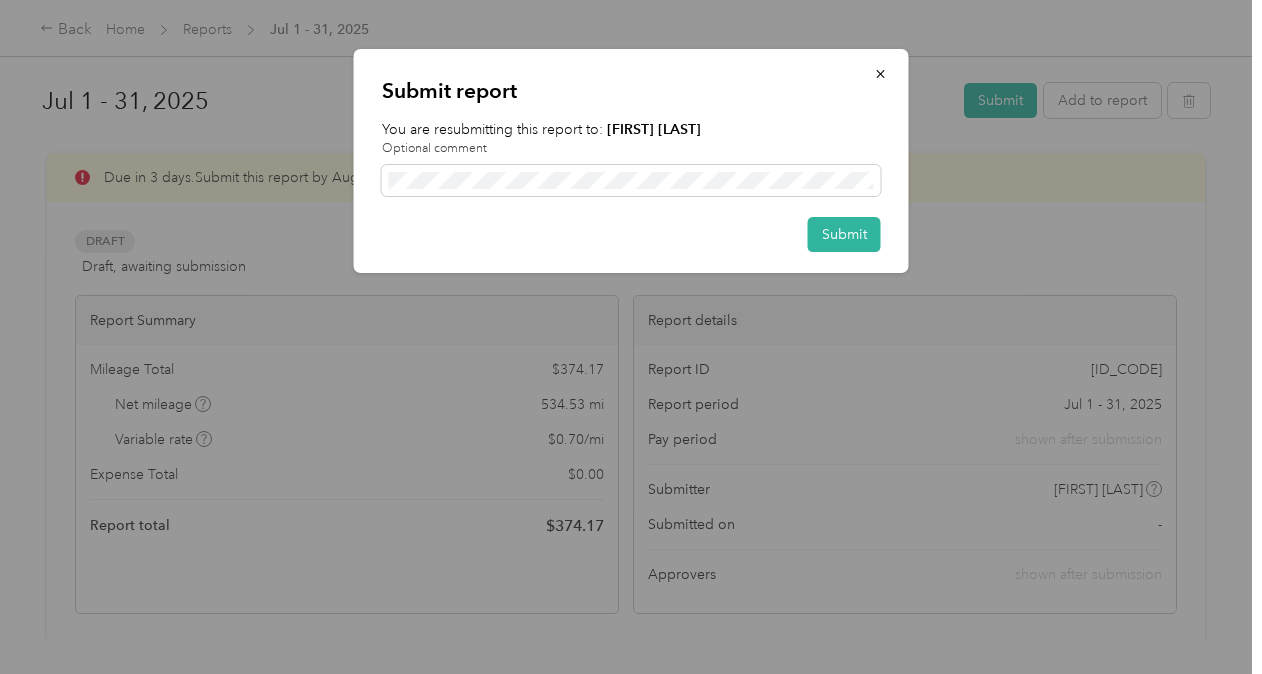 click on "Submit report You are resubmitting this report to:   [FIRST] [LAST] Optional comment   Submit" at bounding box center (631, 161) 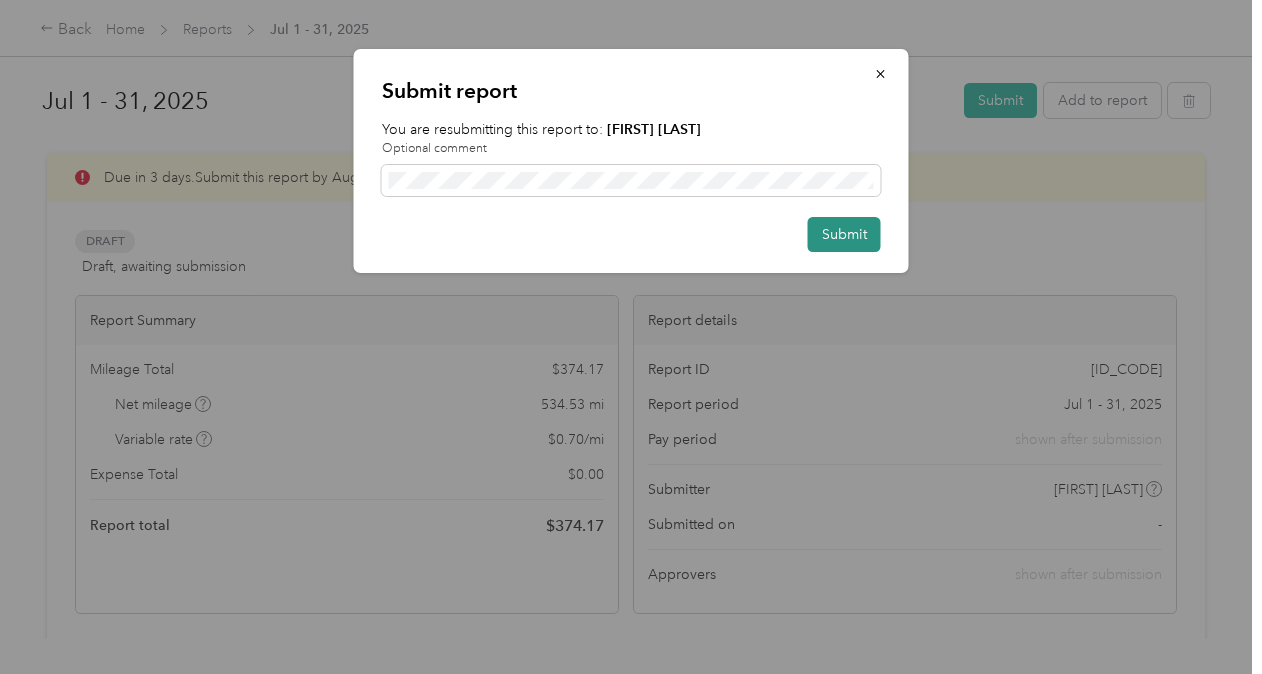 click on "Submit" at bounding box center (844, 234) 